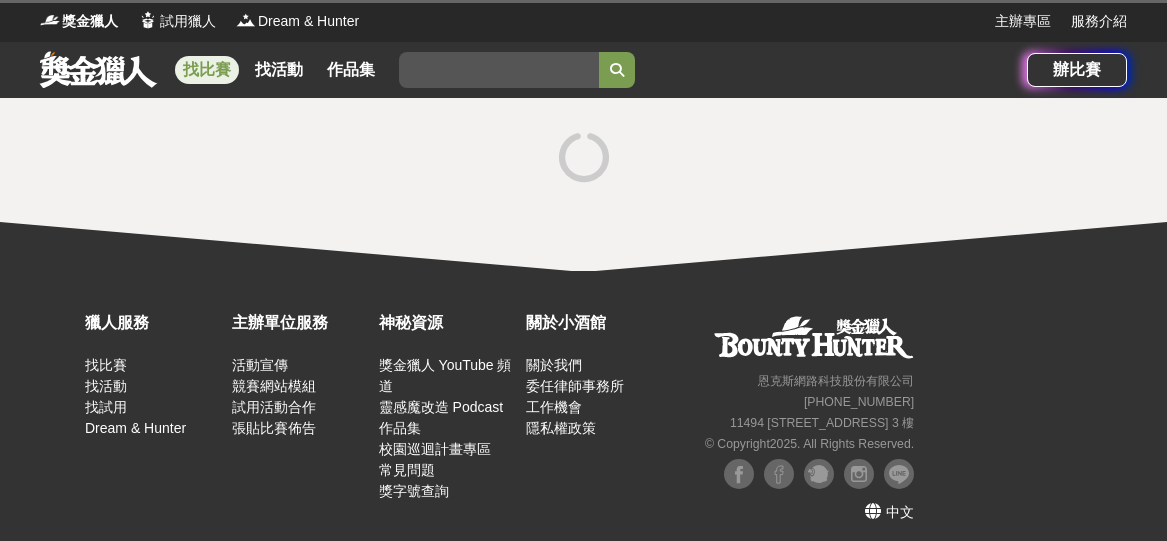 scroll, scrollTop: 0, scrollLeft: 0, axis: both 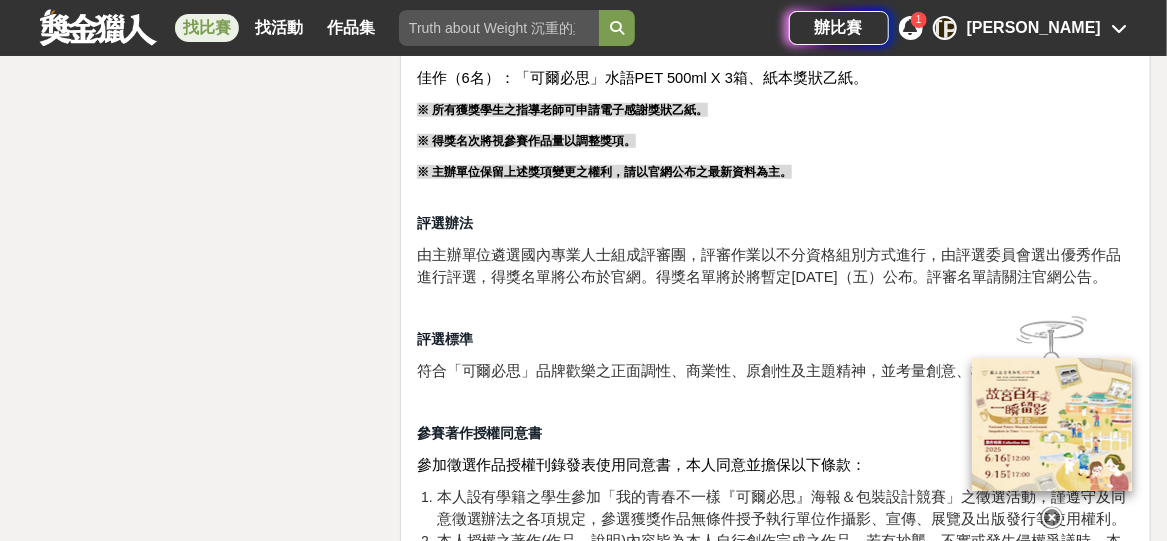 click on "1" at bounding box center (919, 20) 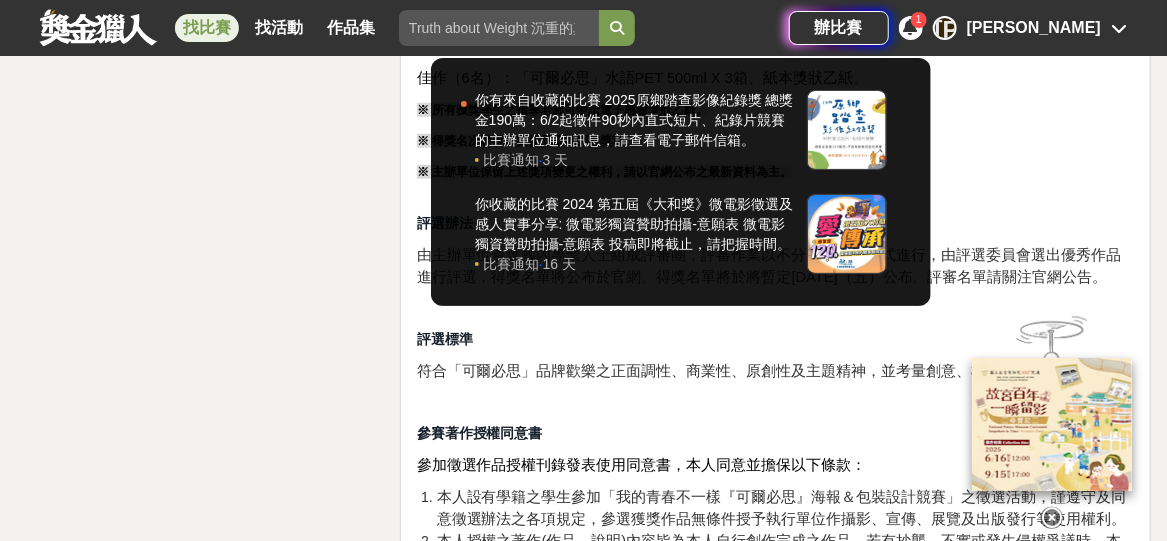 click at bounding box center [583, 270] 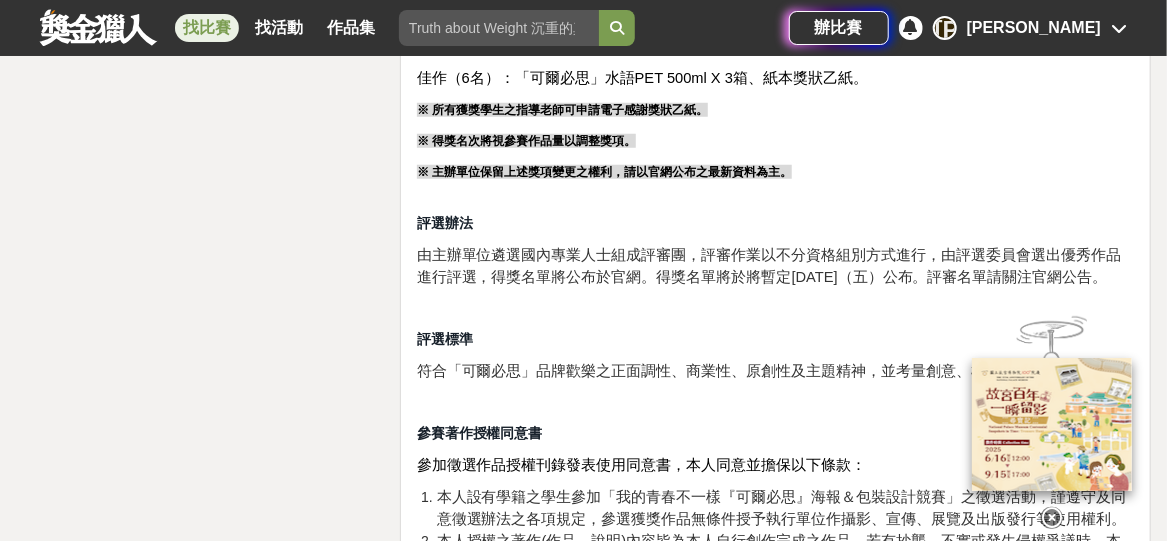 drag, startPoint x: 726, startPoint y: 297, endPoint x: 821, endPoint y: 293, distance: 95.084175 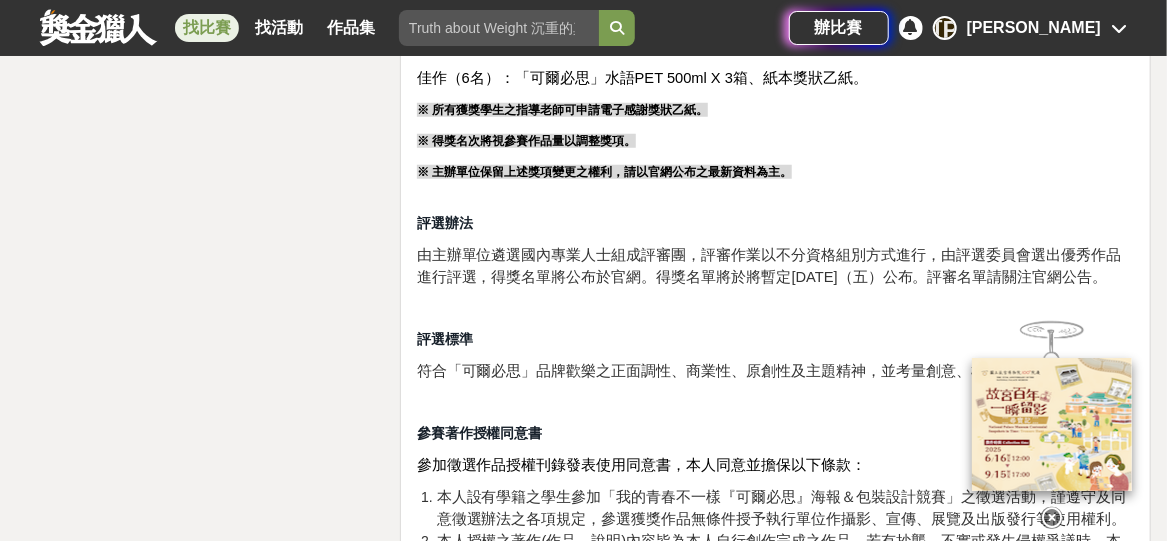 click on "[DATE]-07.11" at bounding box center [775, -162] 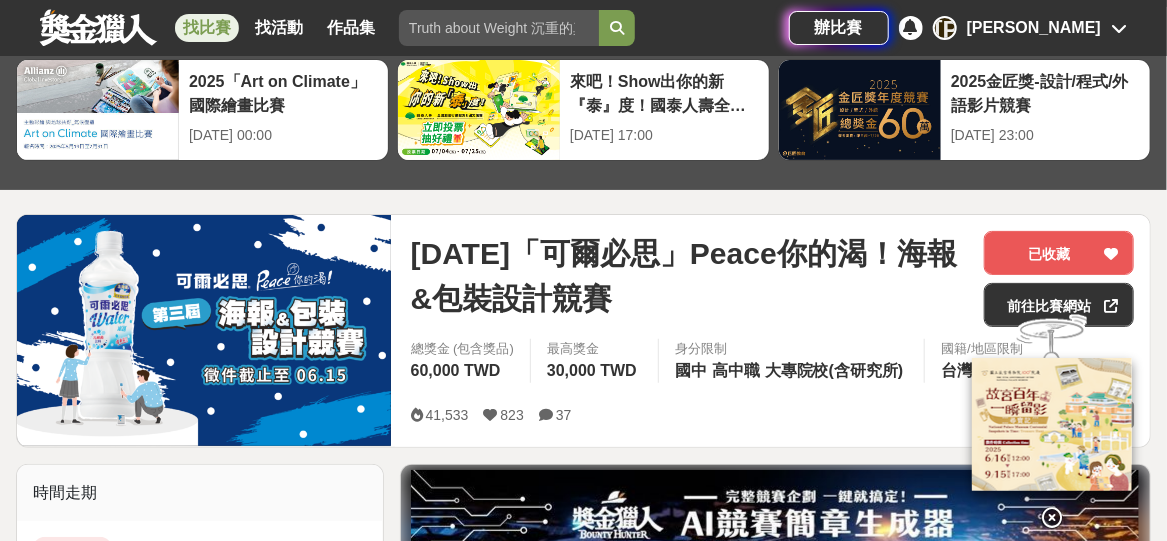 scroll, scrollTop: 76, scrollLeft: 0, axis: vertical 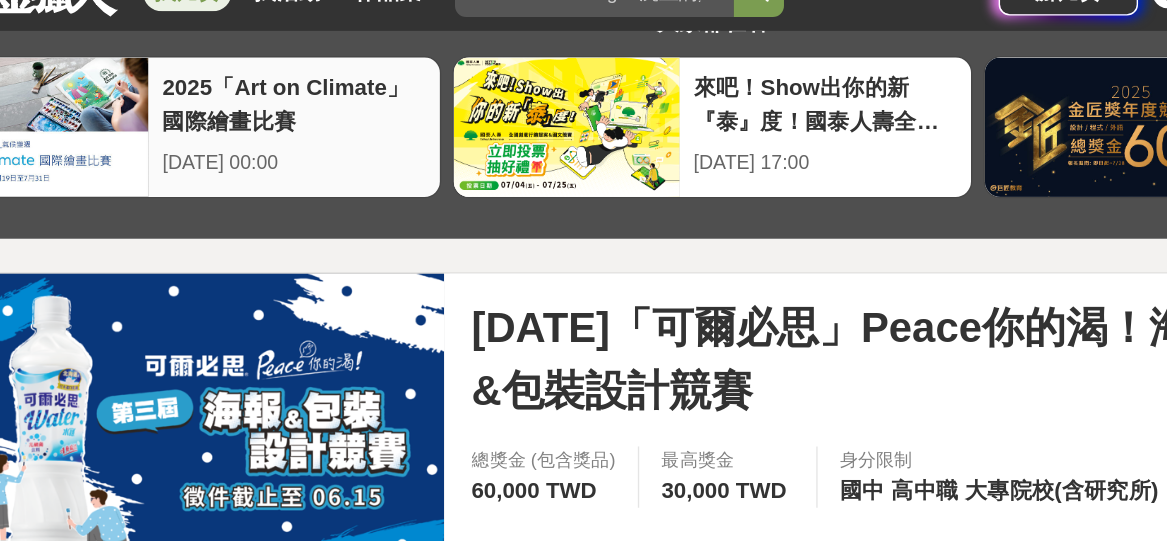 click on "2025「Art on Climate」國際繪畫比賽" at bounding box center [283, 107] 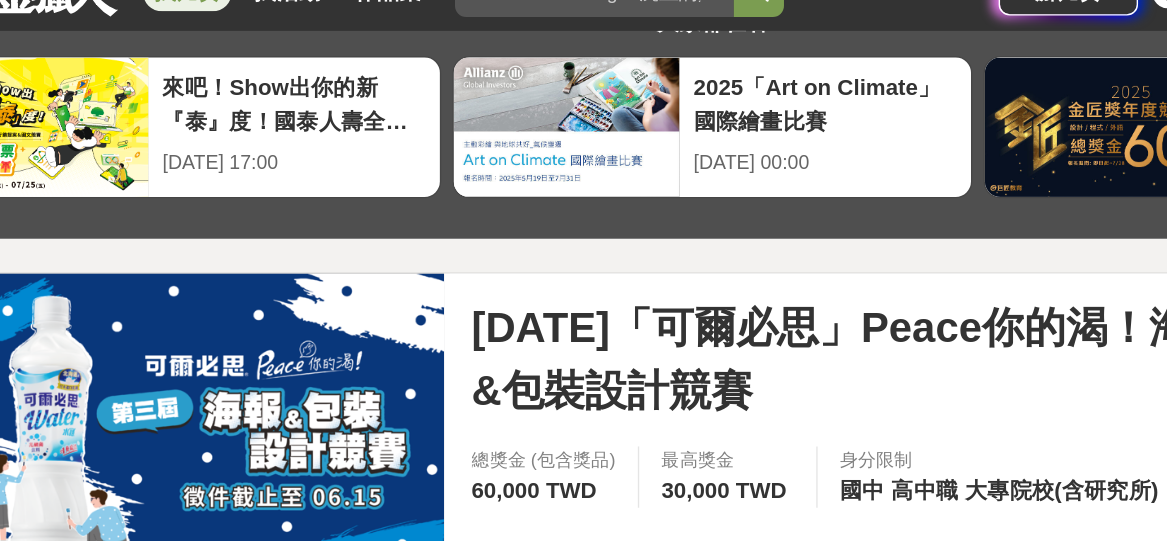 scroll, scrollTop: 73, scrollLeft: 0, axis: vertical 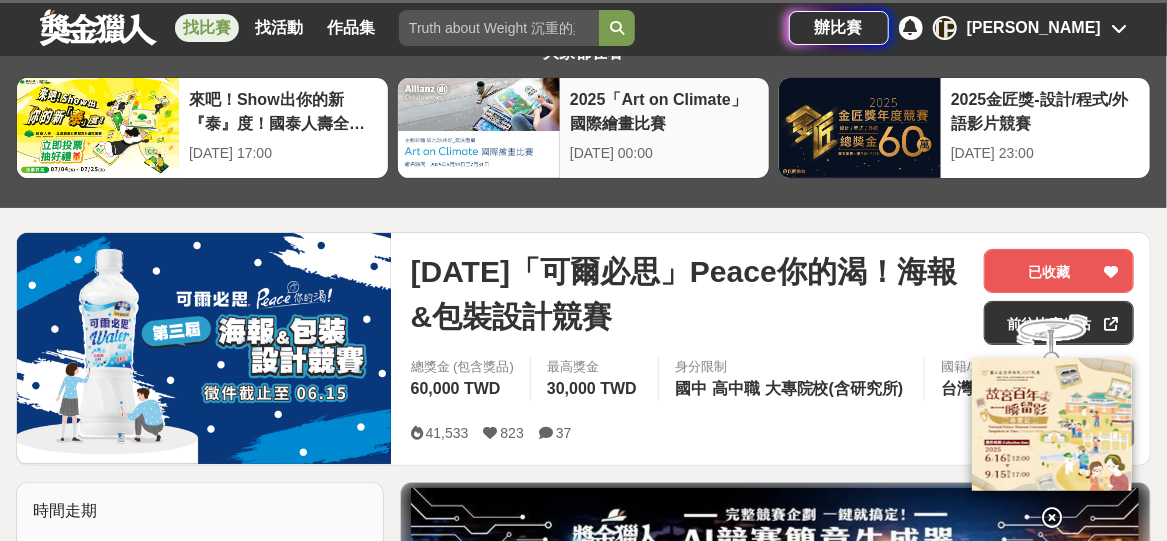 click at bounding box center [479, 128] 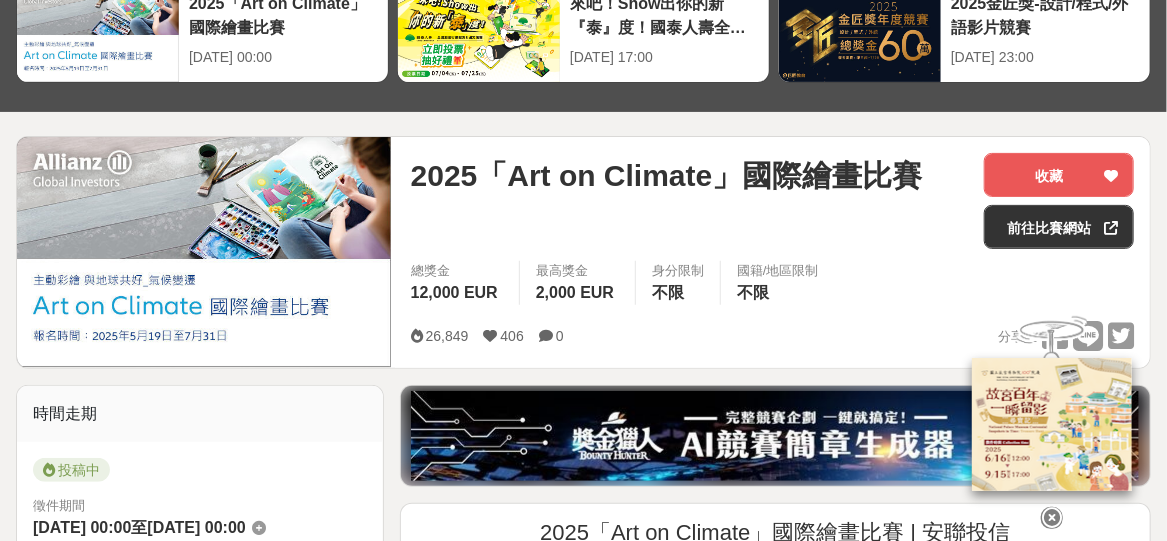 scroll, scrollTop: 0, scrollLeft: 0, axis: both 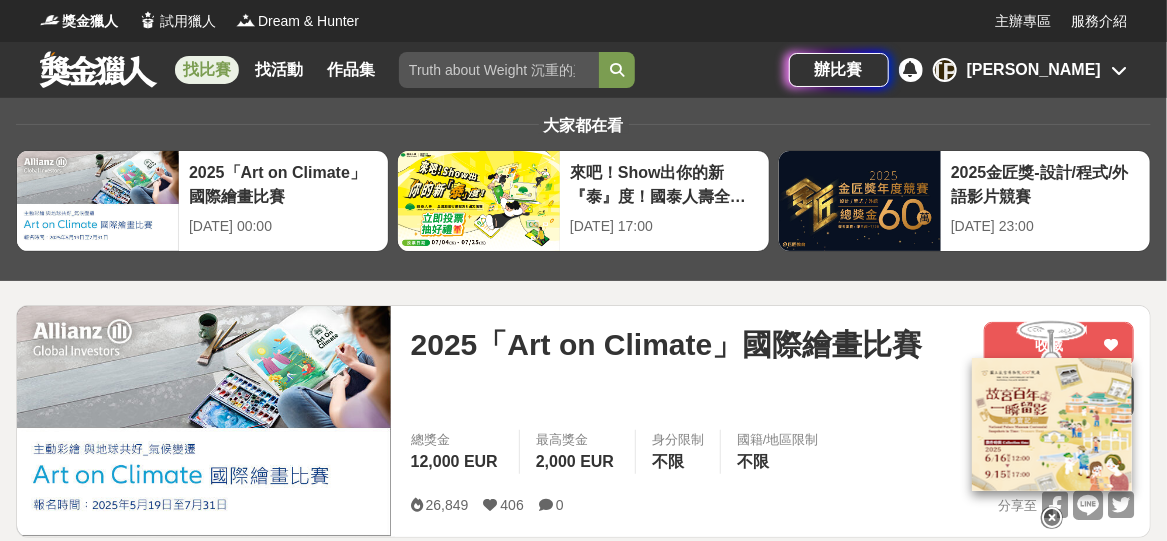 click at bounding box center (1119, 70) 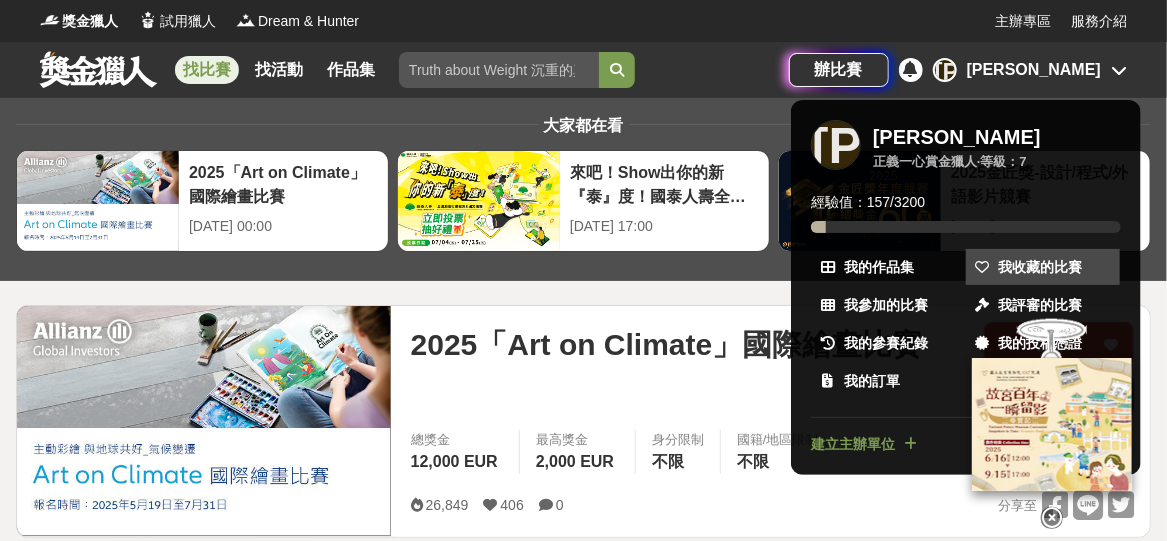 click at bounding box center (982, 267) 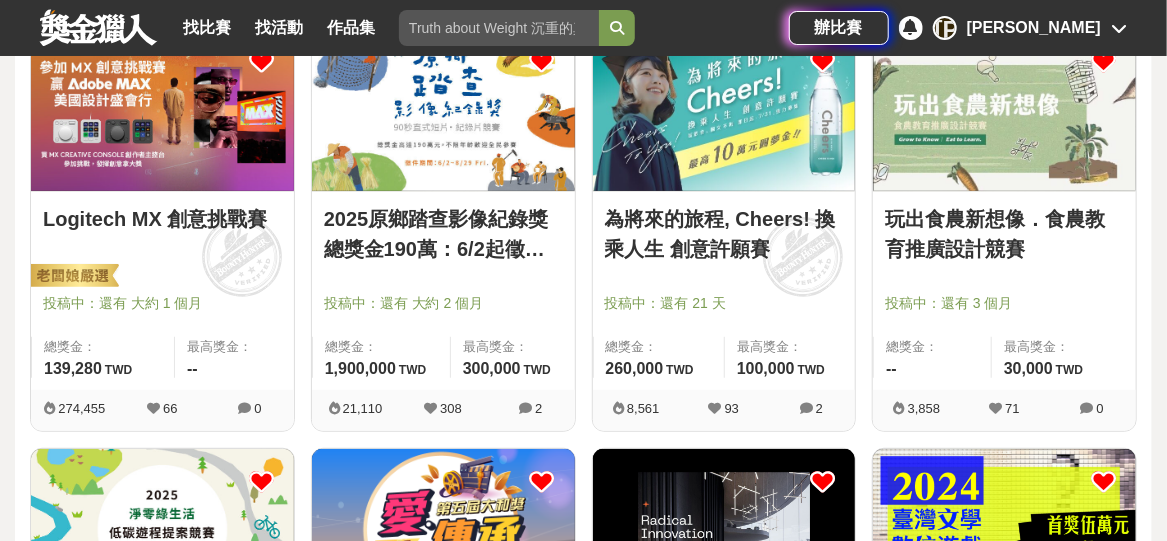 scroll, scrollTop: 0, scrollLeft: 0, axis: both 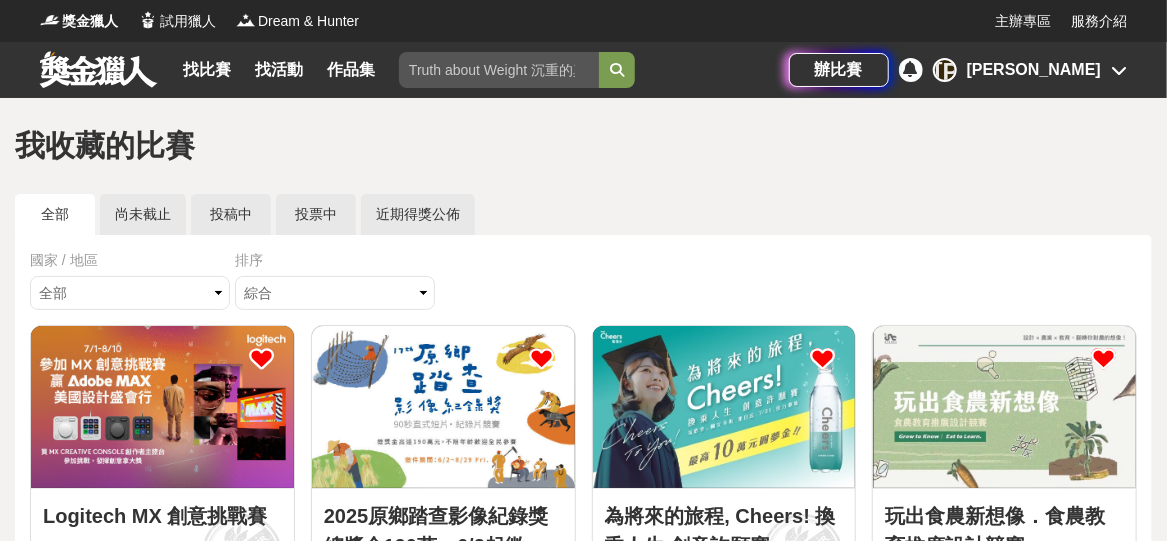 click on "找比賽 找活動 作品集" at bounding box center [283, 70] 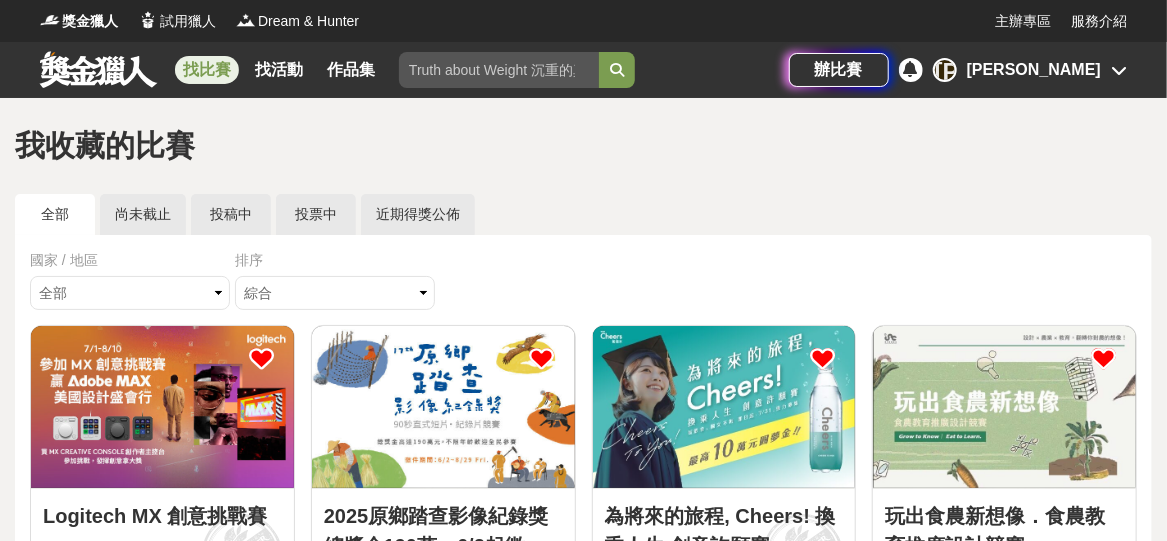 click on "找比賽" at bounding box center [207, 70] 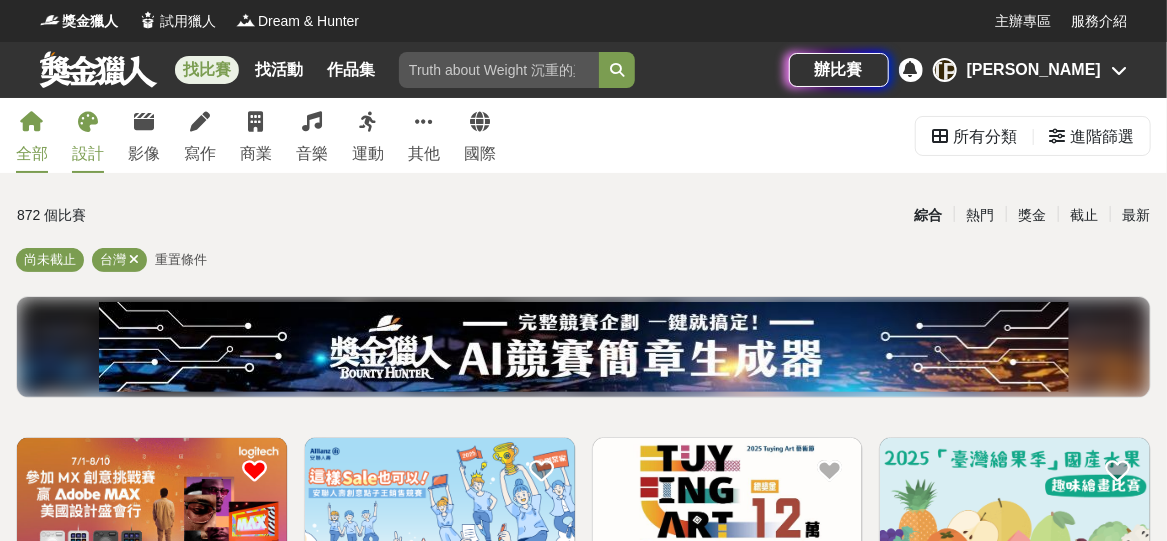 click on "設計" at bounding box center [88, 135] 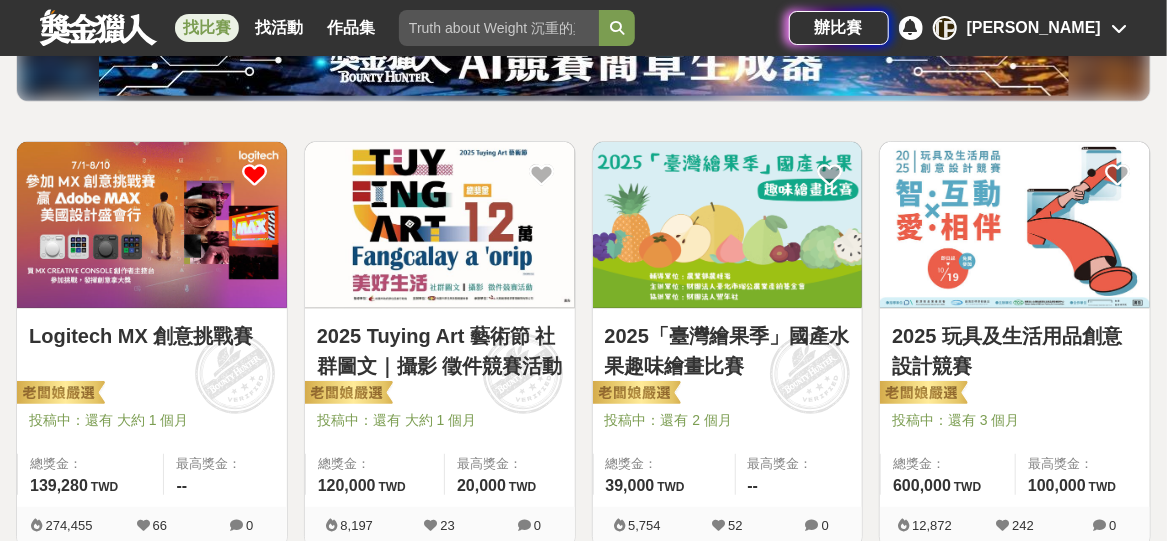 scroll, scrollTop: 300, scrollLeft: 0, axis: vertical 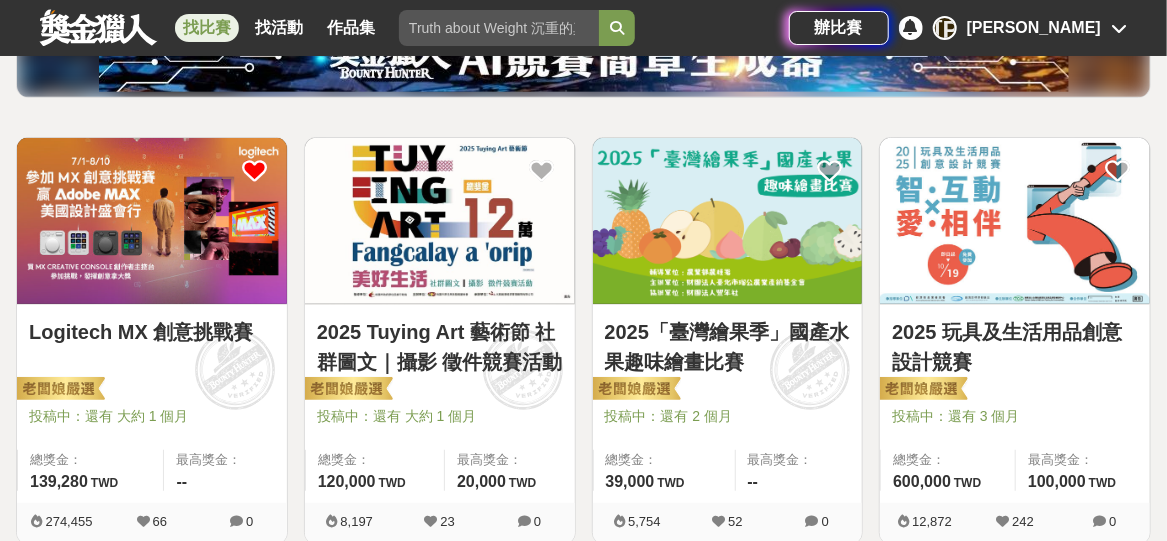 click at bounding box center [728, 221] 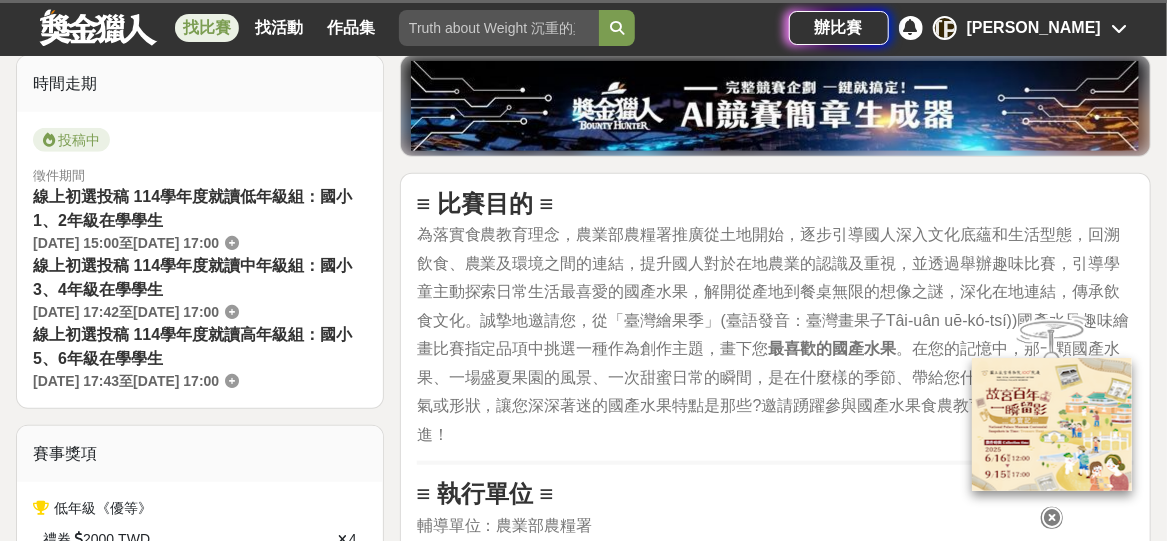 scroll, scrollTop: 900, scrollLeft: 0, axis: vertical 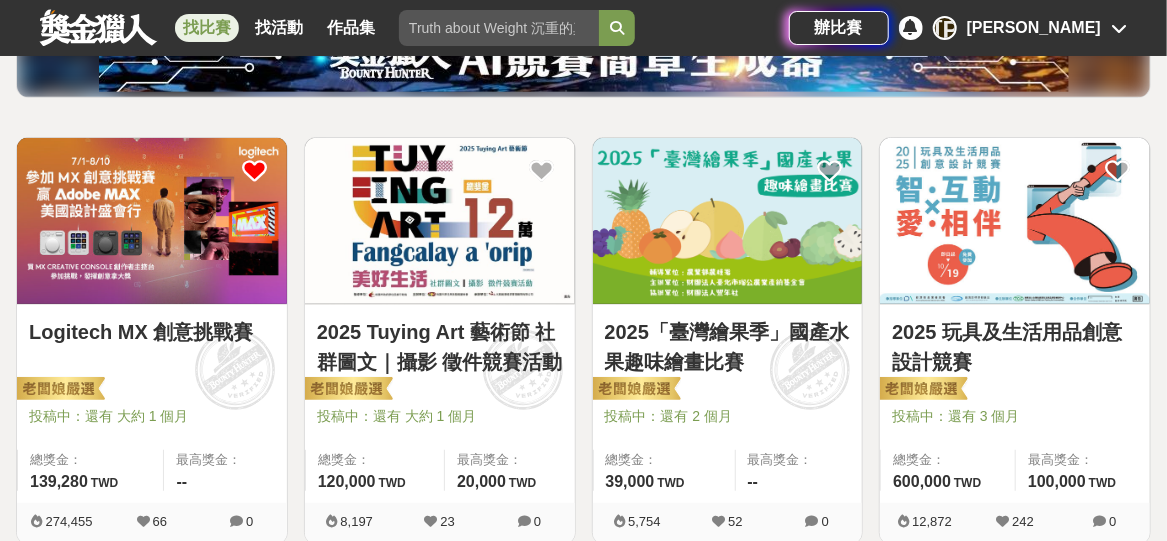 click at bounding box center (440, 221) 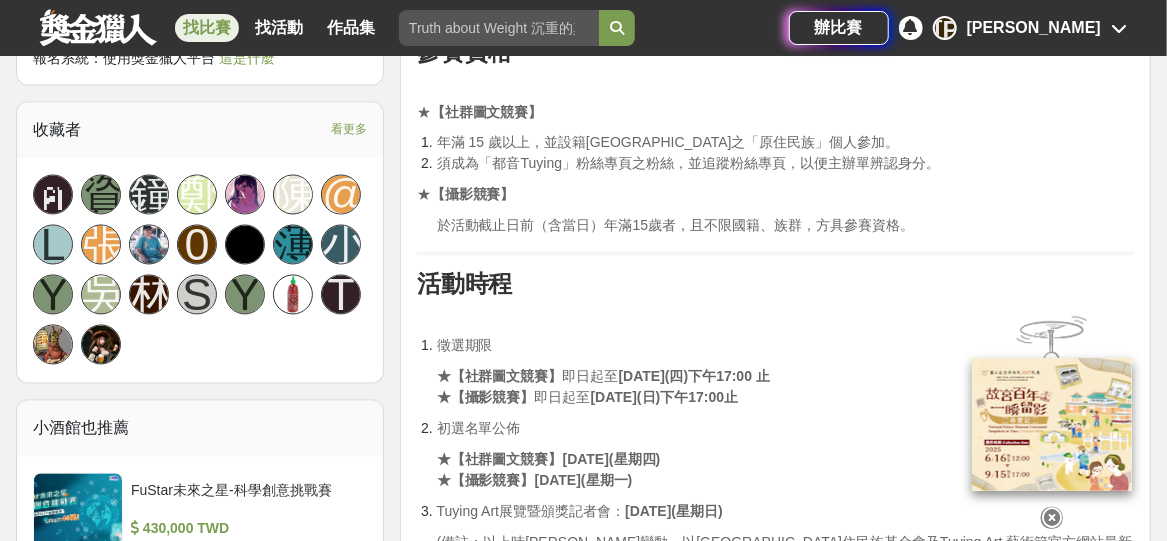 scroll, scrollTop: 1400, scrollLeft: 0, axis: vertical 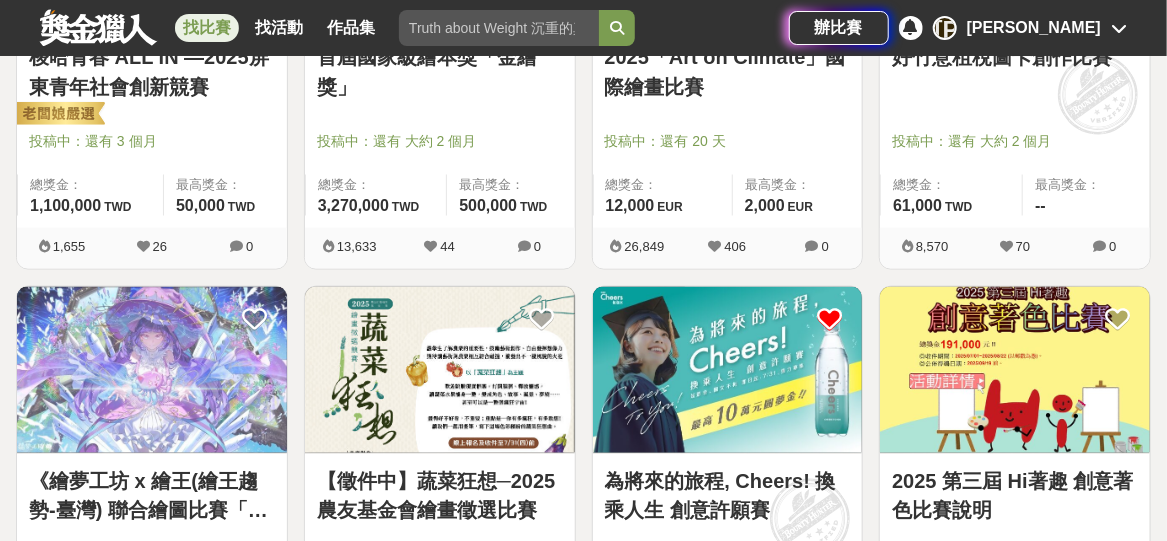 click at bounding box center (440, 370) 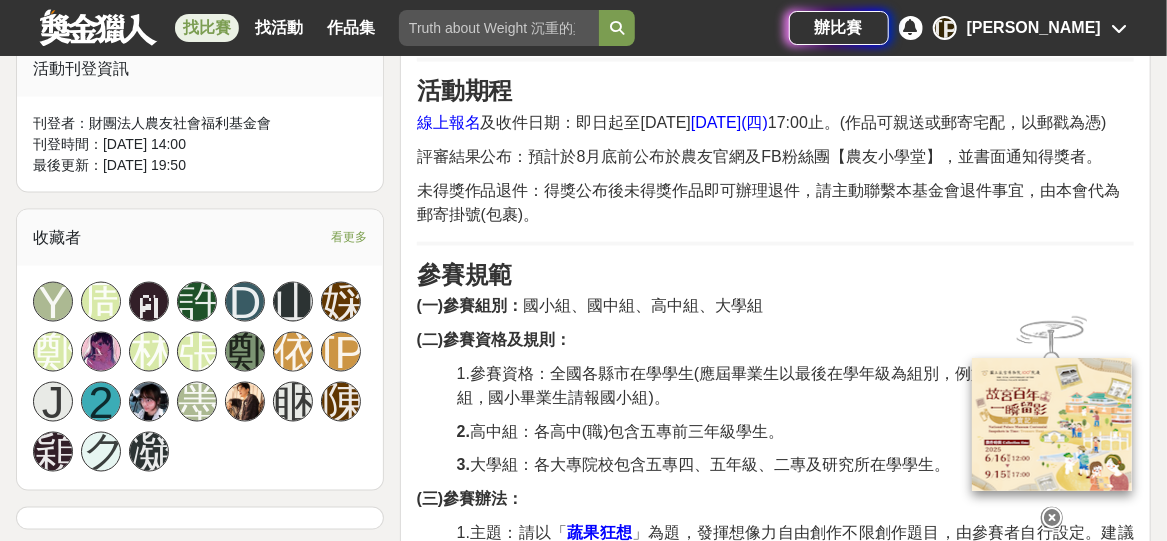 scroll, scrollTop: 1100, scrollLeft: 0, axis: vertical 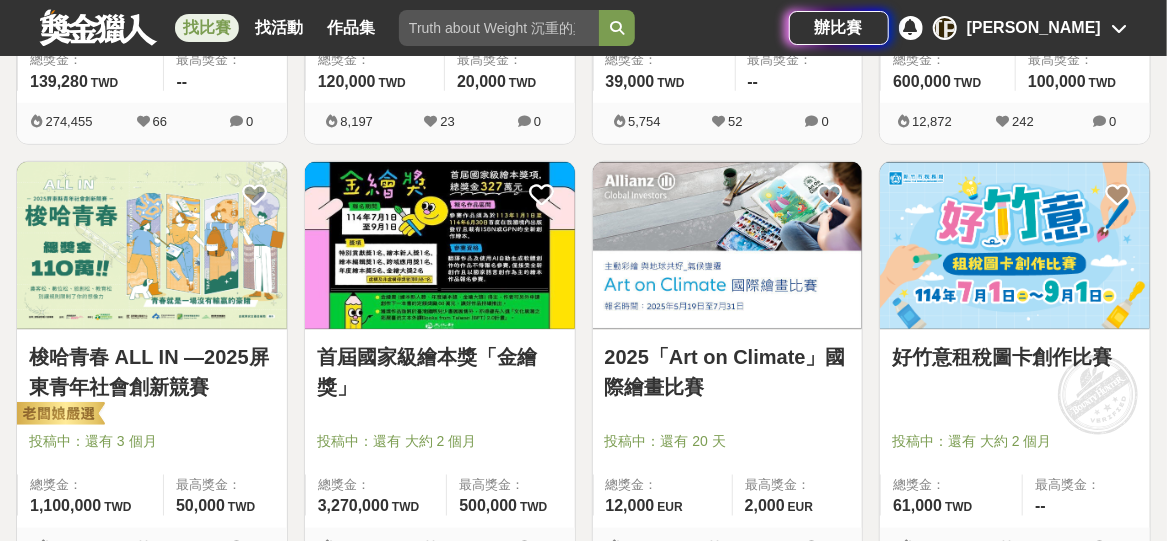 click at bounding box center [728, 245] 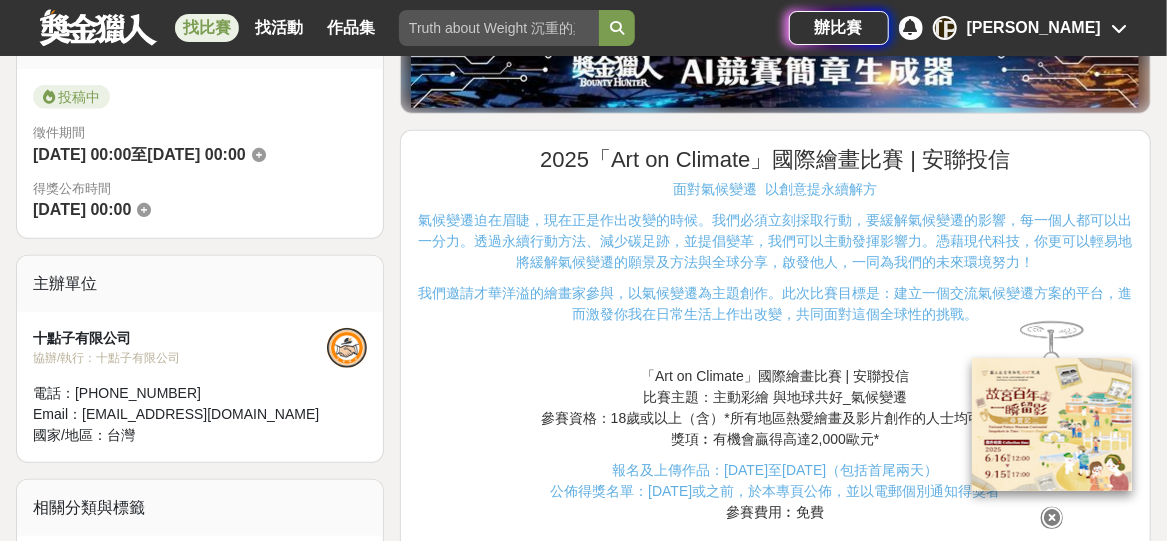 scroll, scrollTop: 697, scrollLeft: 0, axis: vertical 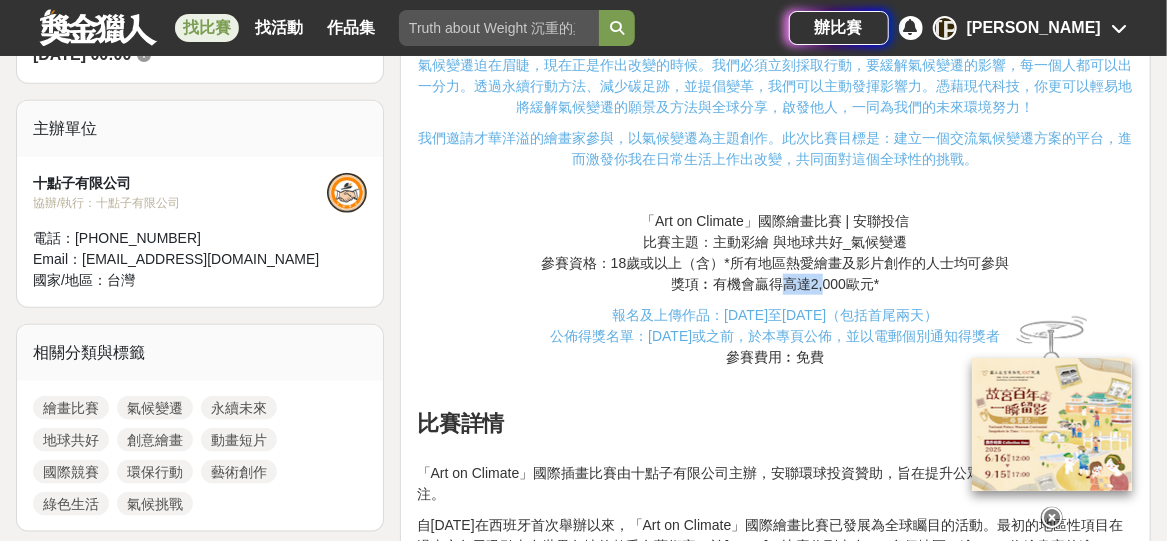 drag, startPoint x: 824, startPoint y: 383, endPoint x: 783, endPoint y: 381, distance: 41.04875 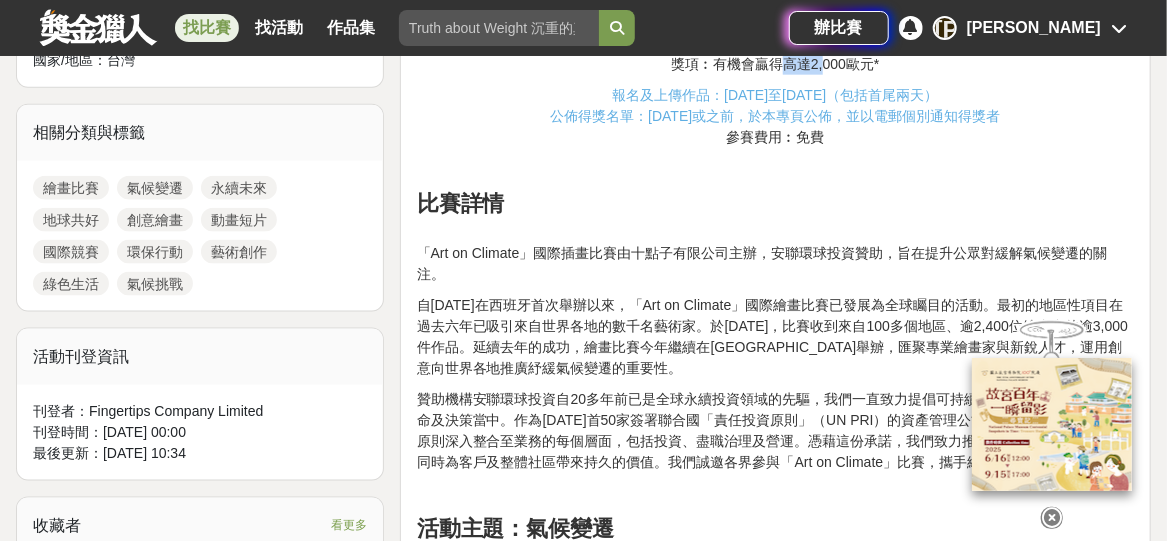 scroll, scrollTop: 917, scrollLeft: 0, axis: vertical 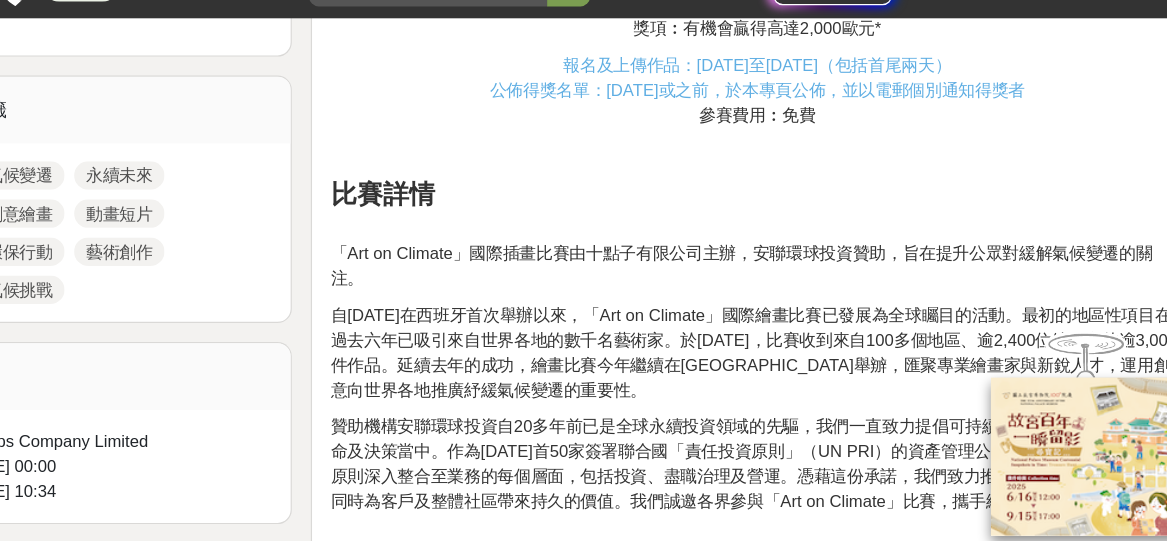 drag, startPoint x: 767, startPoint y: 240, endPoint x: 837, endPoint y: 262, distance: 73.37575 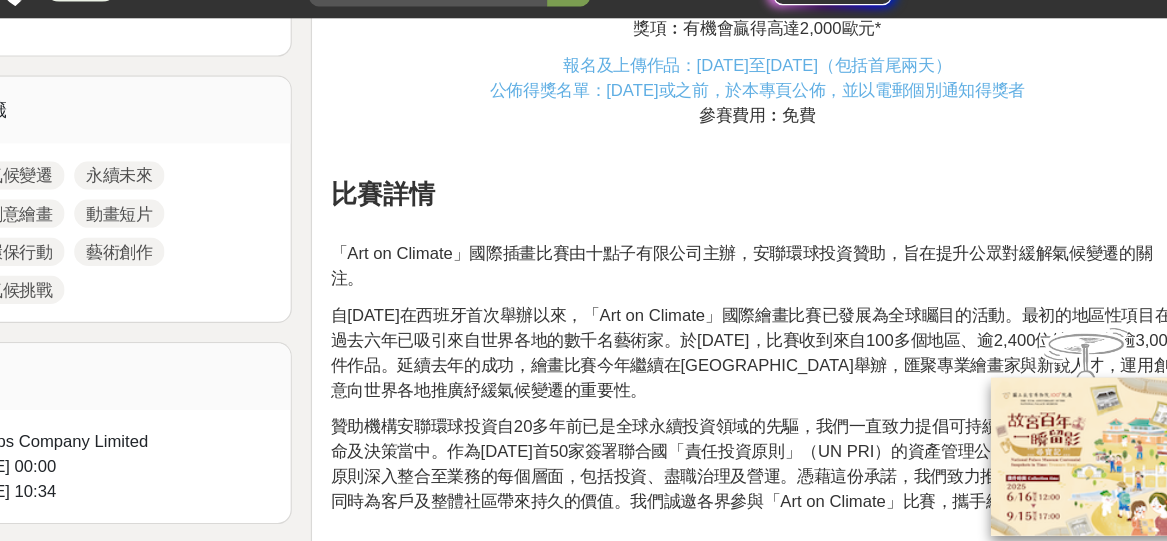 click on "報名及上傳作品：[DATE]至[DATE]（包括首尾兩天） 公佈得獎名單：[DATE]或之前，於本專頁公佈，並以電郵個別通知得獎者 參賽費用︰免費" at bounding box center [775, 116] 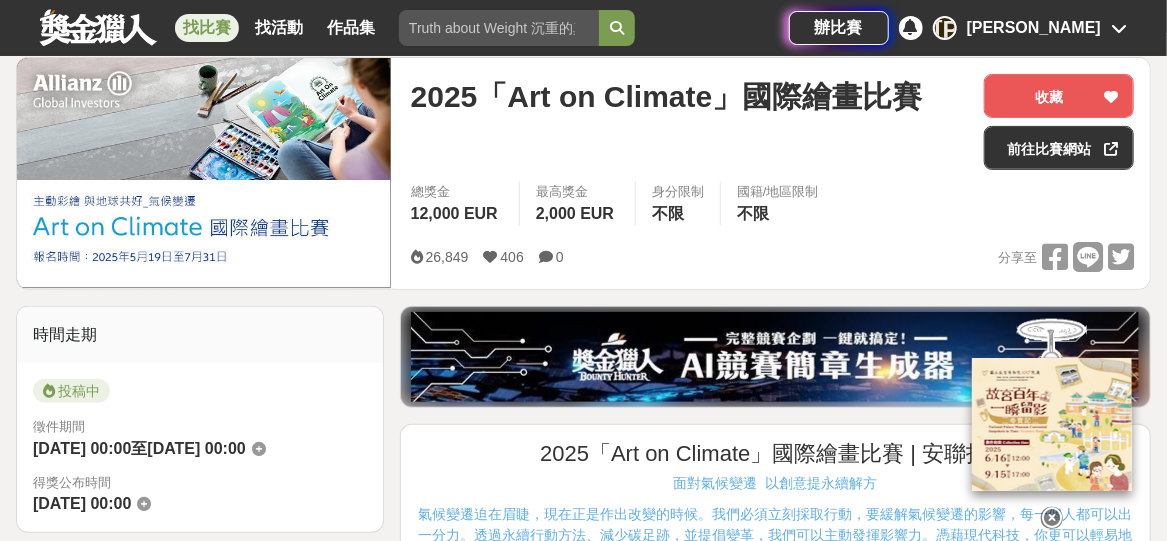 scroll, scrollTop: 249, scrollLeft: 0, axis: vertical 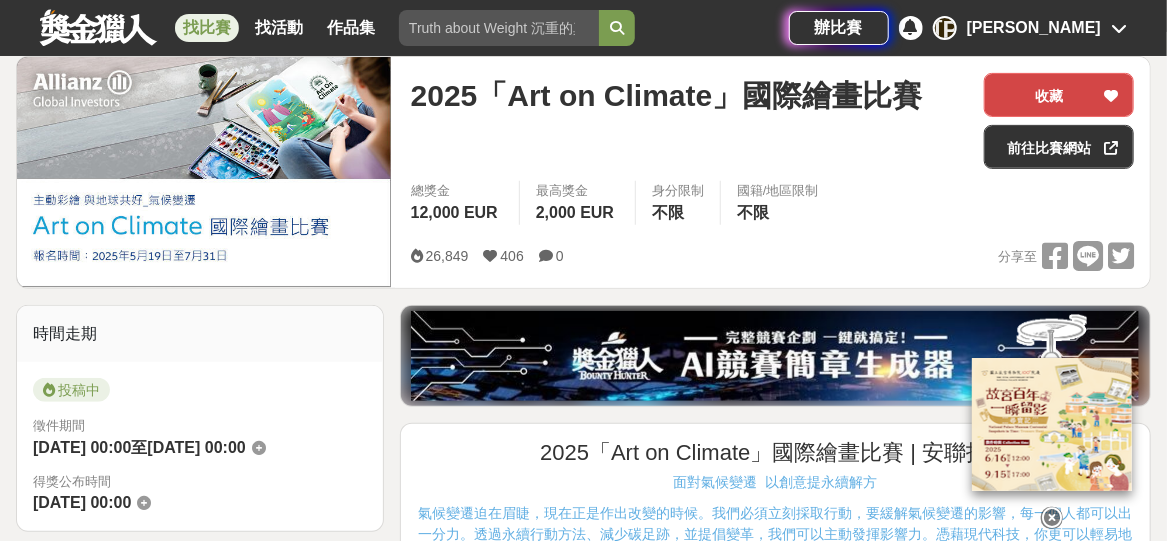 click on "收藏" at bounding box center (1059, 95) 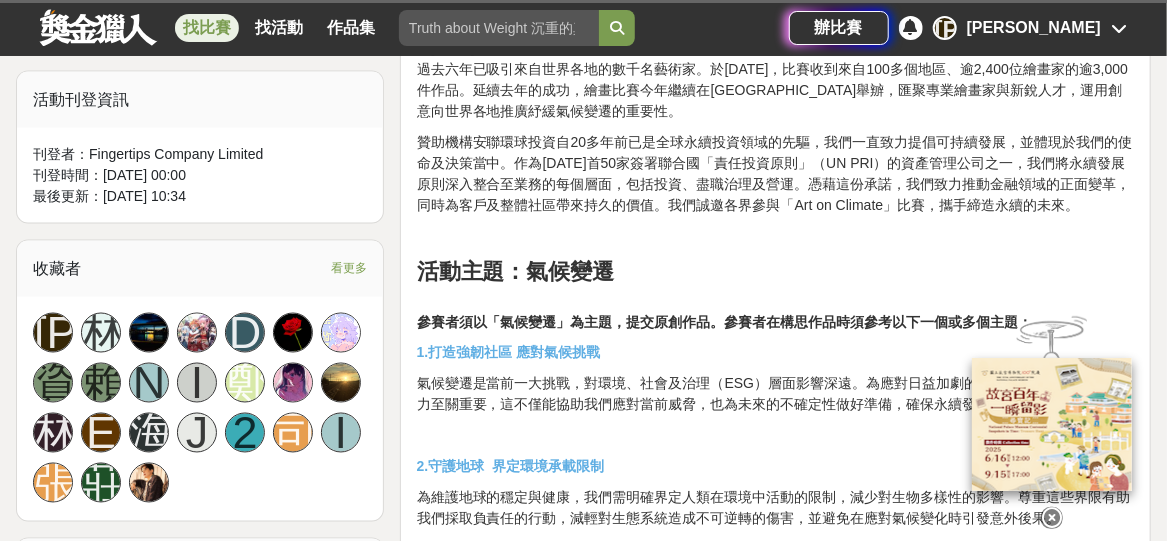 scroll, scrollTop: 1176, scrollLeft: 0, axis: vertical 